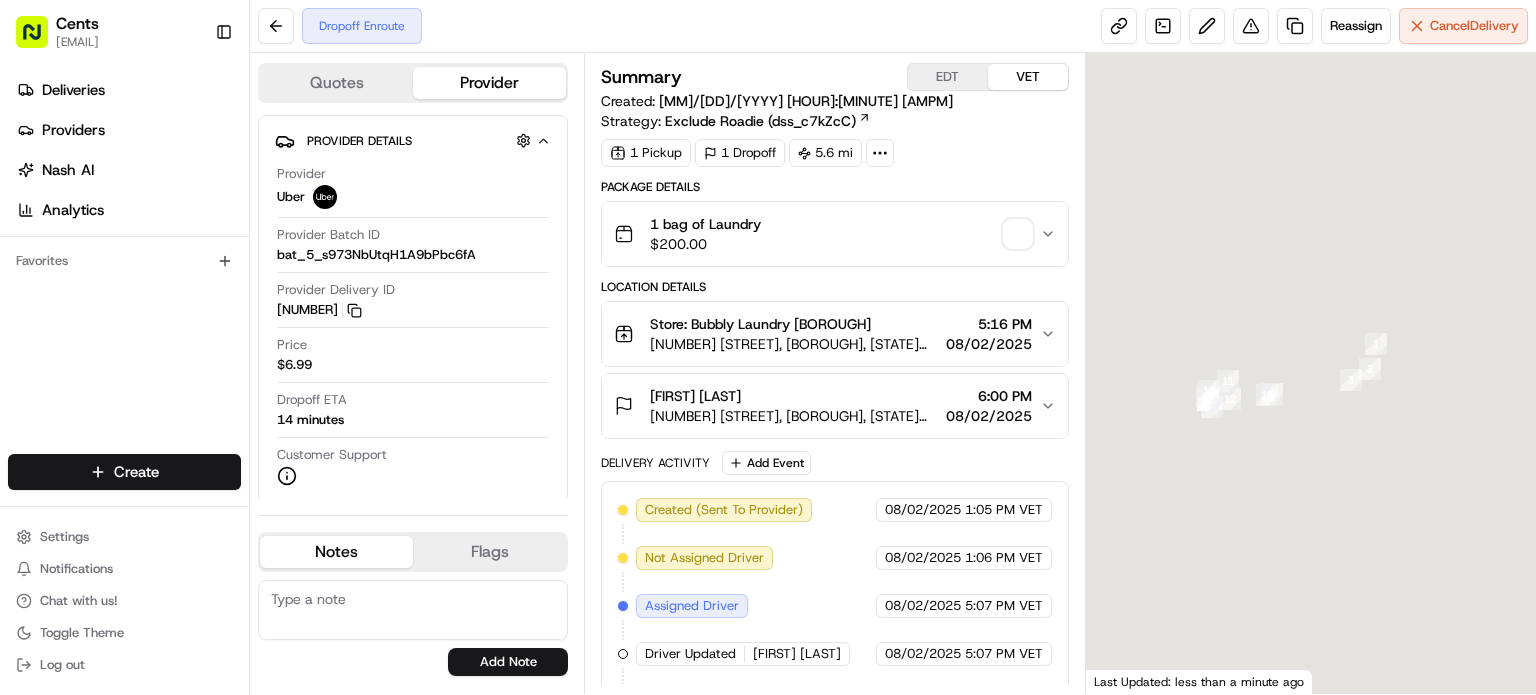 scroll, scrollTop: 0, scrollLeft: 0, axis: both 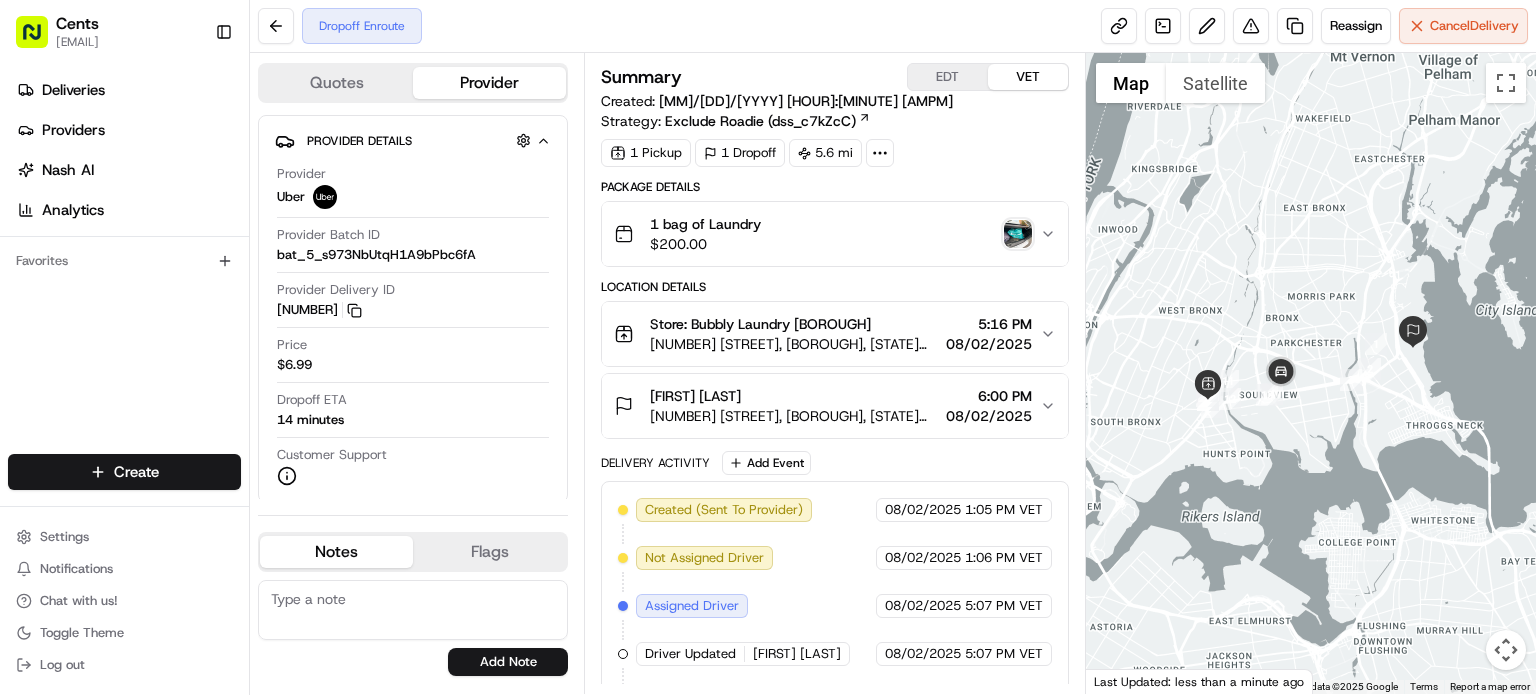 click at bounding box center [1018, 234] 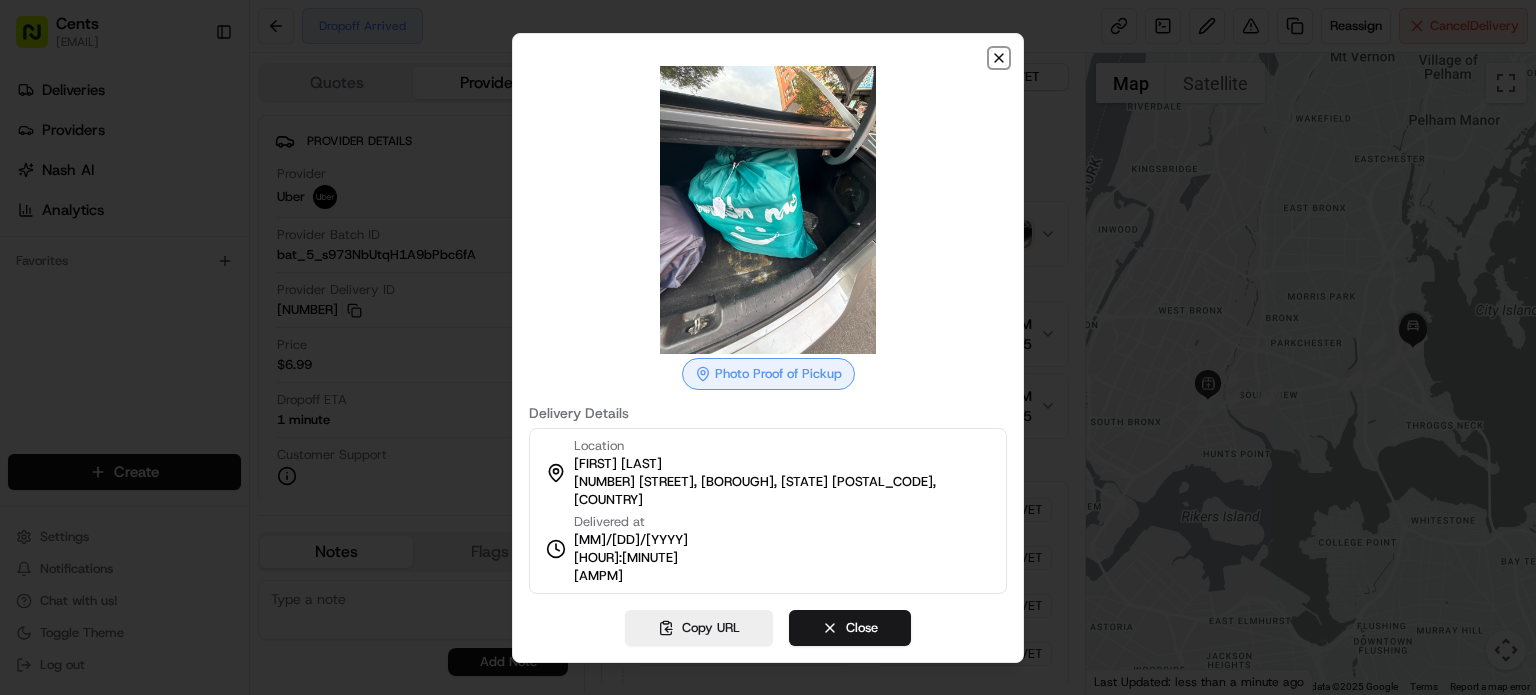 click 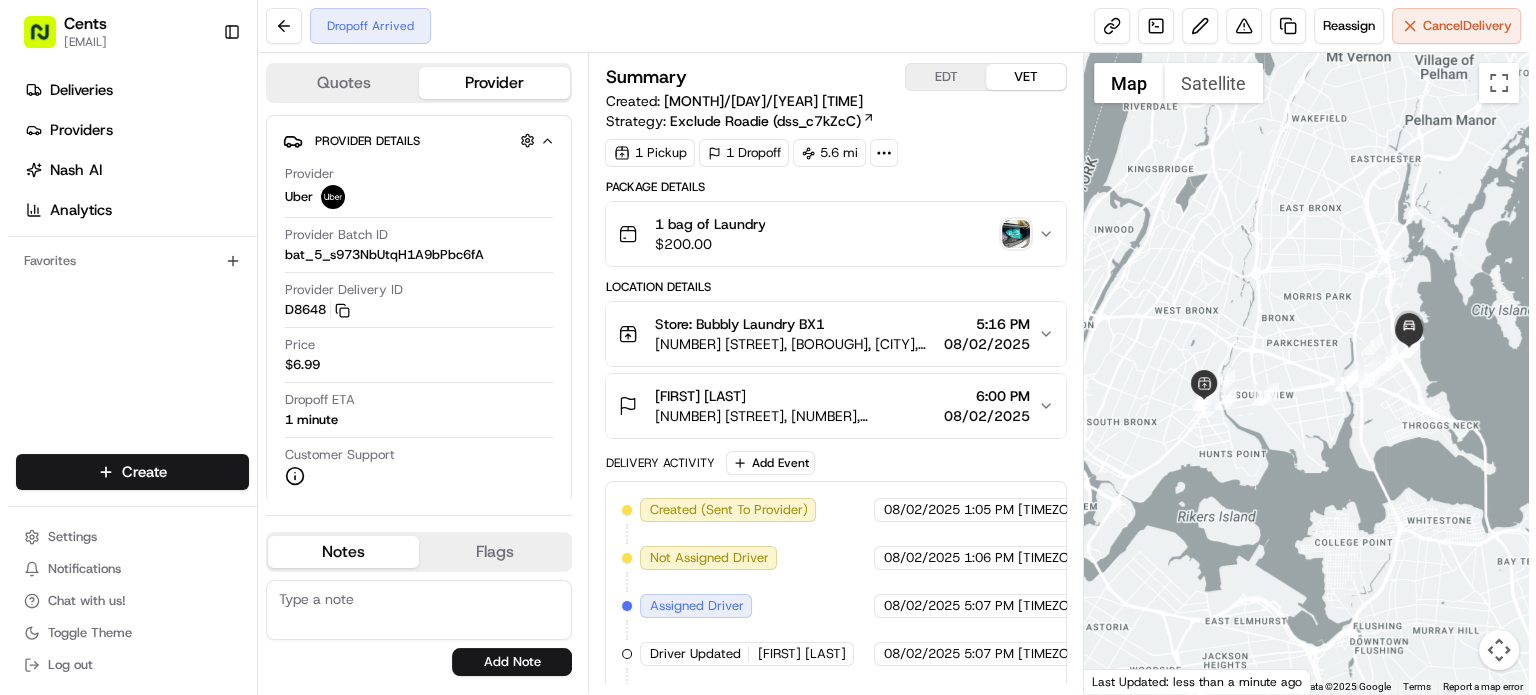 scroll, scrollTop: 0, scrollLeft: 0, axis: both 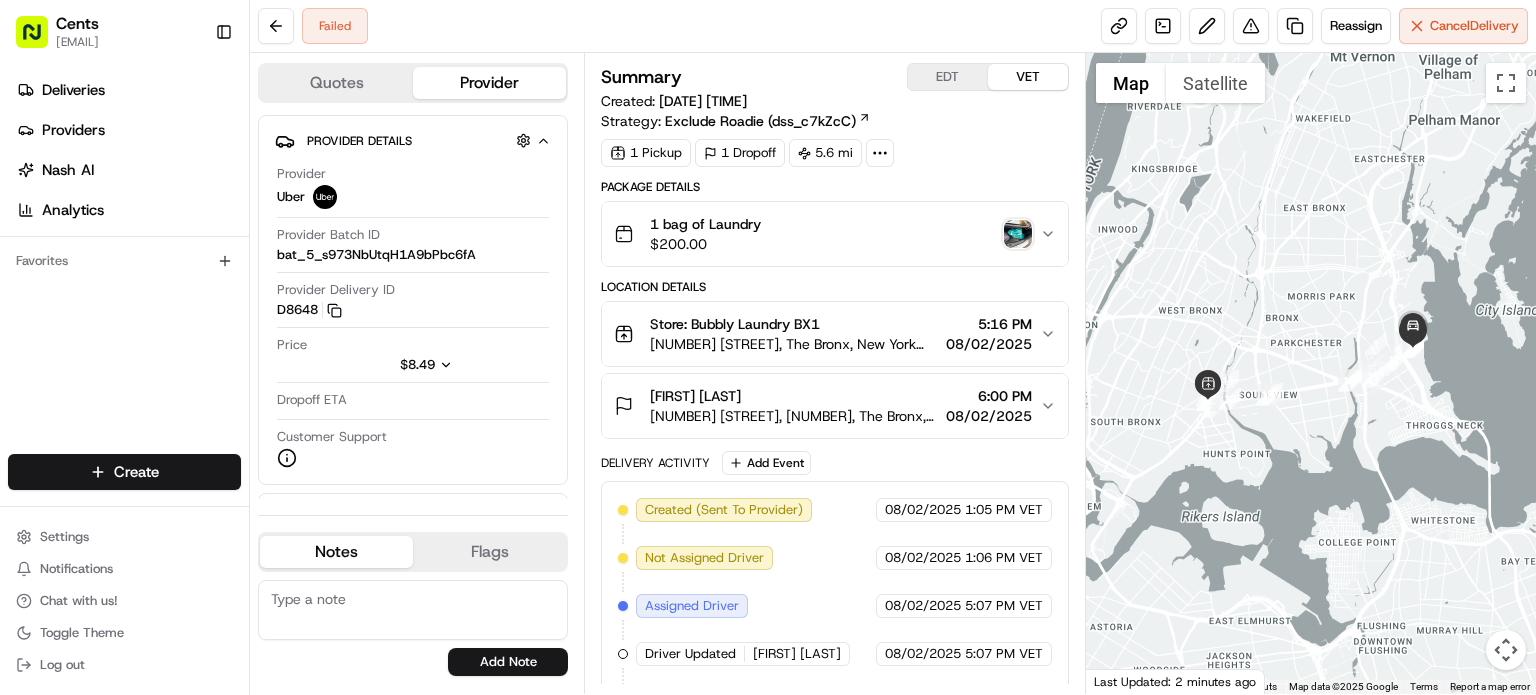 click on "[NUMBER] [STREET], The Bronx, New York [POSTAL_CODE], US" at bounding box center (794, 344) 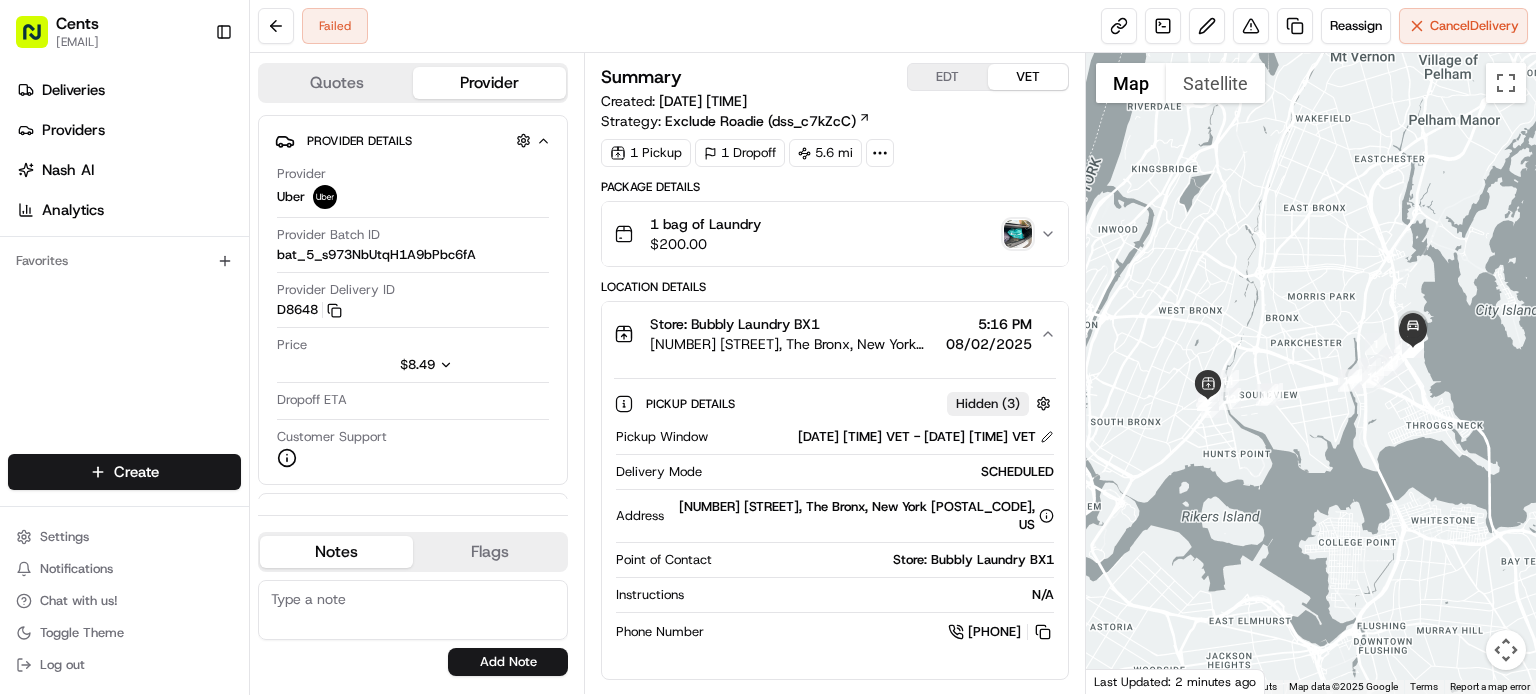 click on "[NUMBER] [STREET], The Bronx, New York [POSTAL_CODE], US" at bounding box center [794, 344] 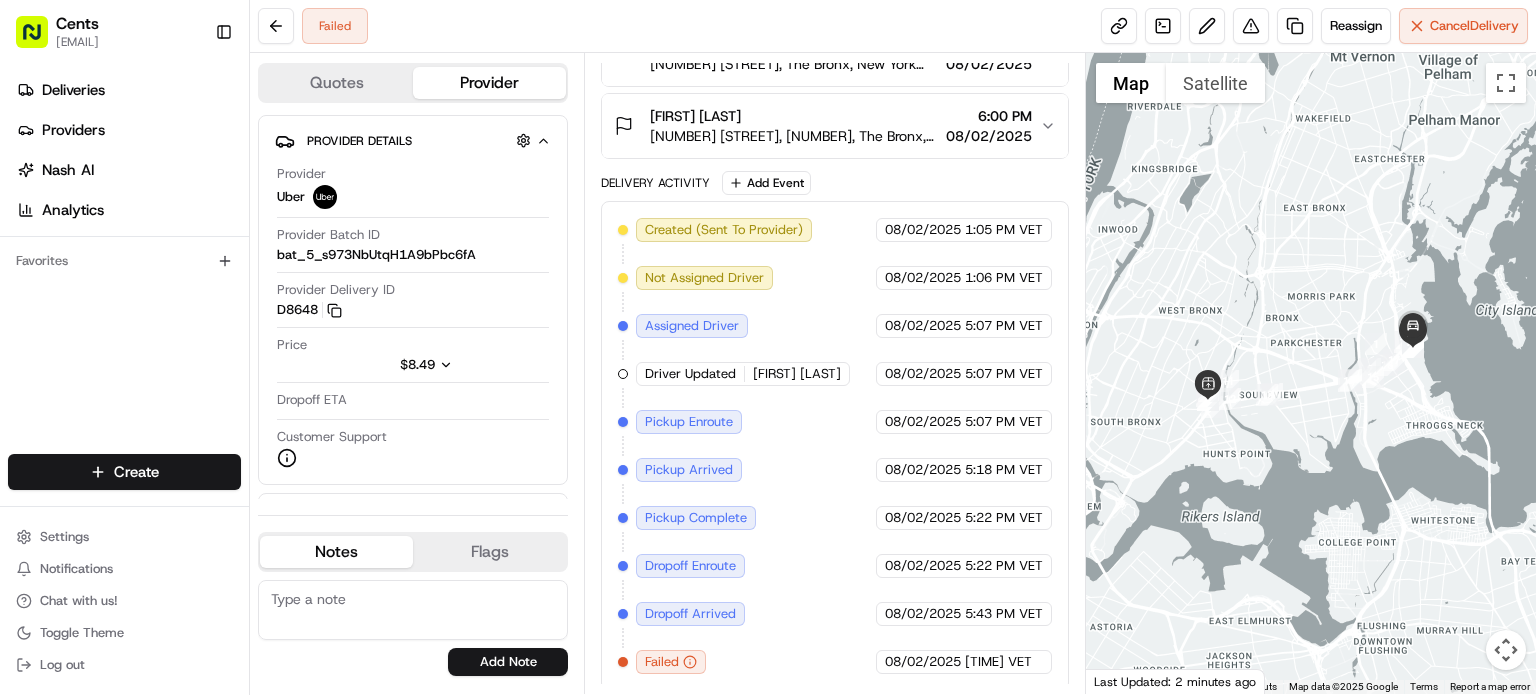 scroll, scrollTop: 0, scrollLeft: 0, axis: both 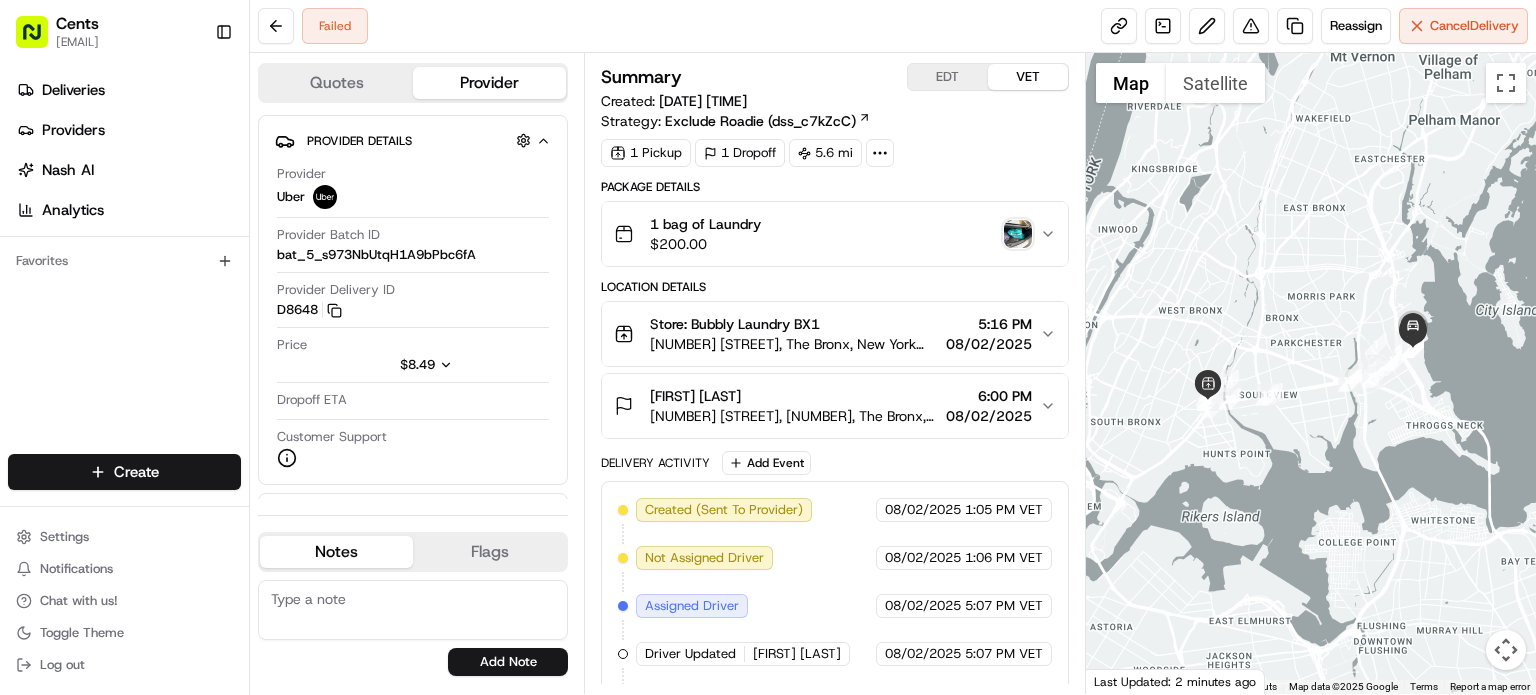 click on "[NUMBER] [STREET], The Bronx, New York [POSTAL_CODE], US" at bounding box center [794, 344] 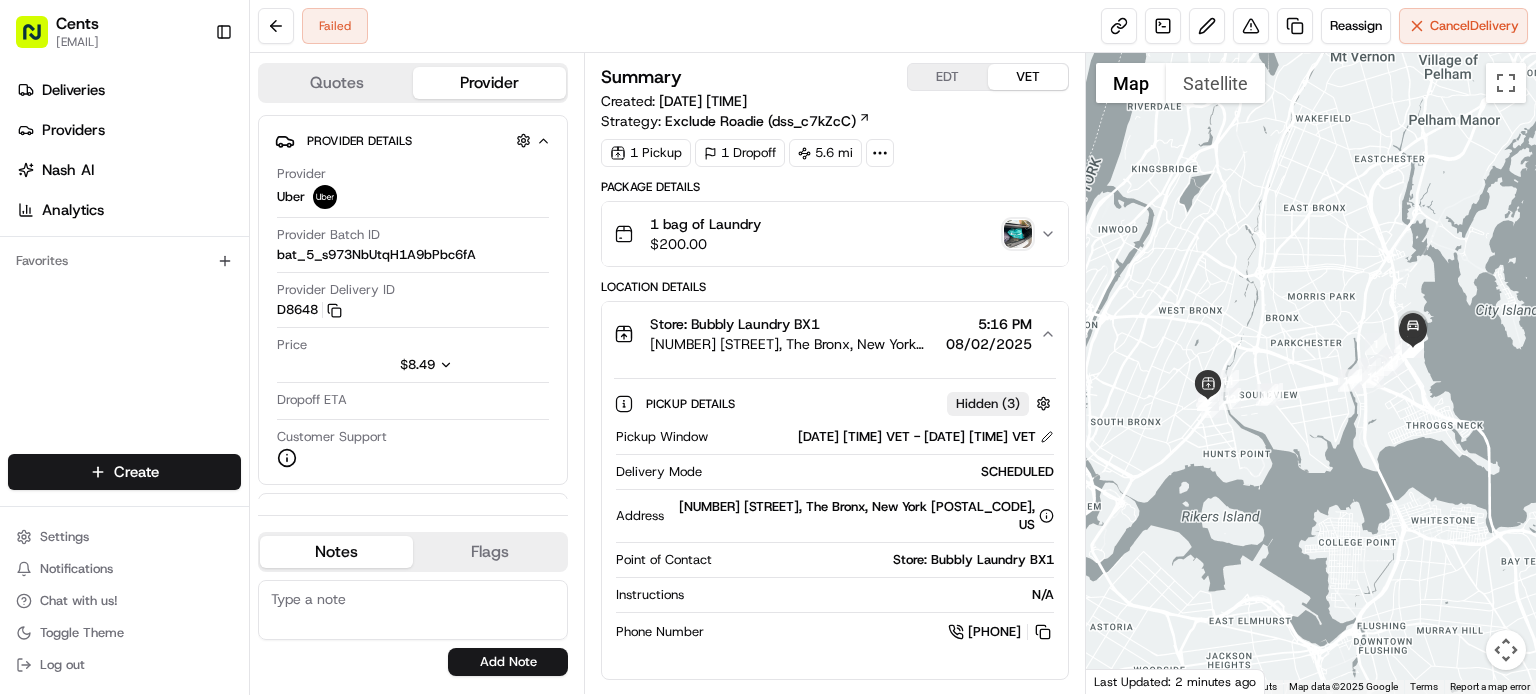 click on "[NUMBER] [STREET], The Bronx, New York [POSTAL_CODE], US" at bounding box center (794, 344) 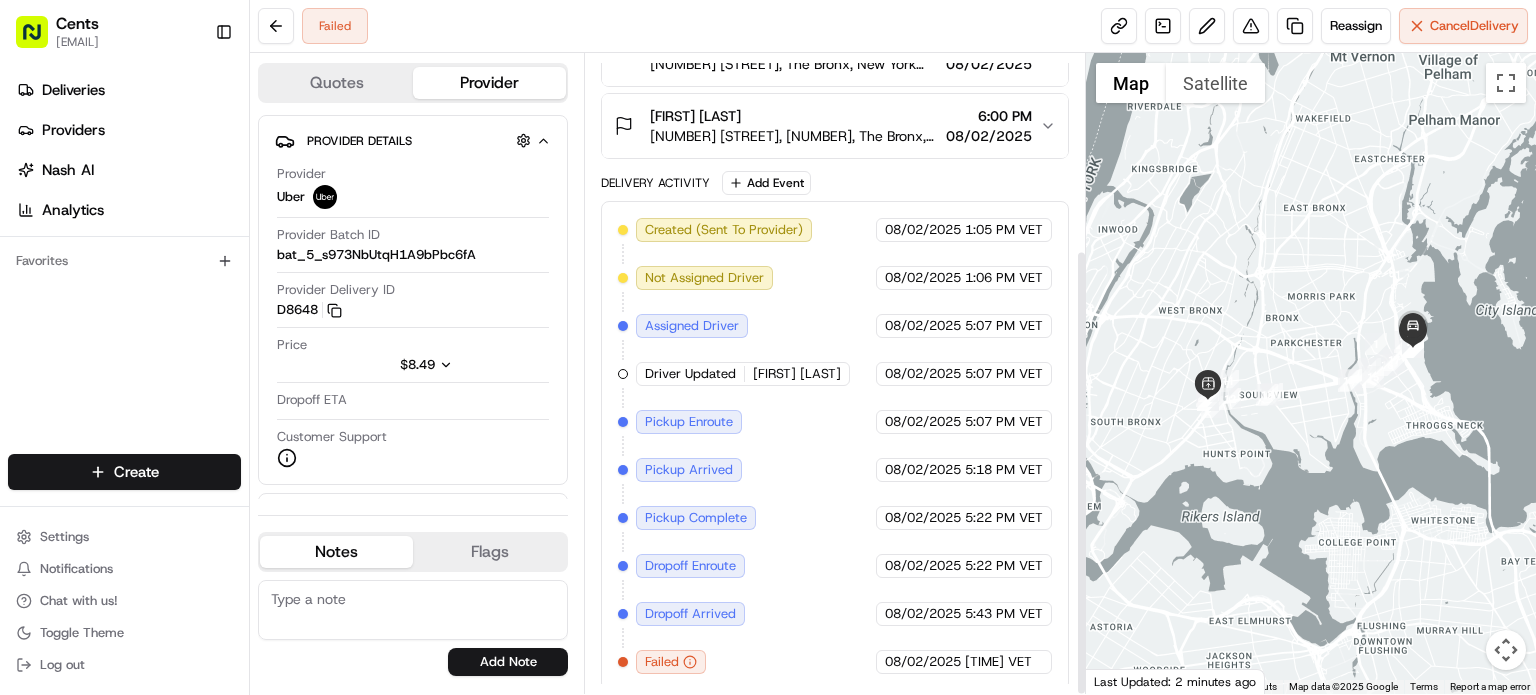 scroll, scrollTop: 0, scrollLeft: 0, axis: both 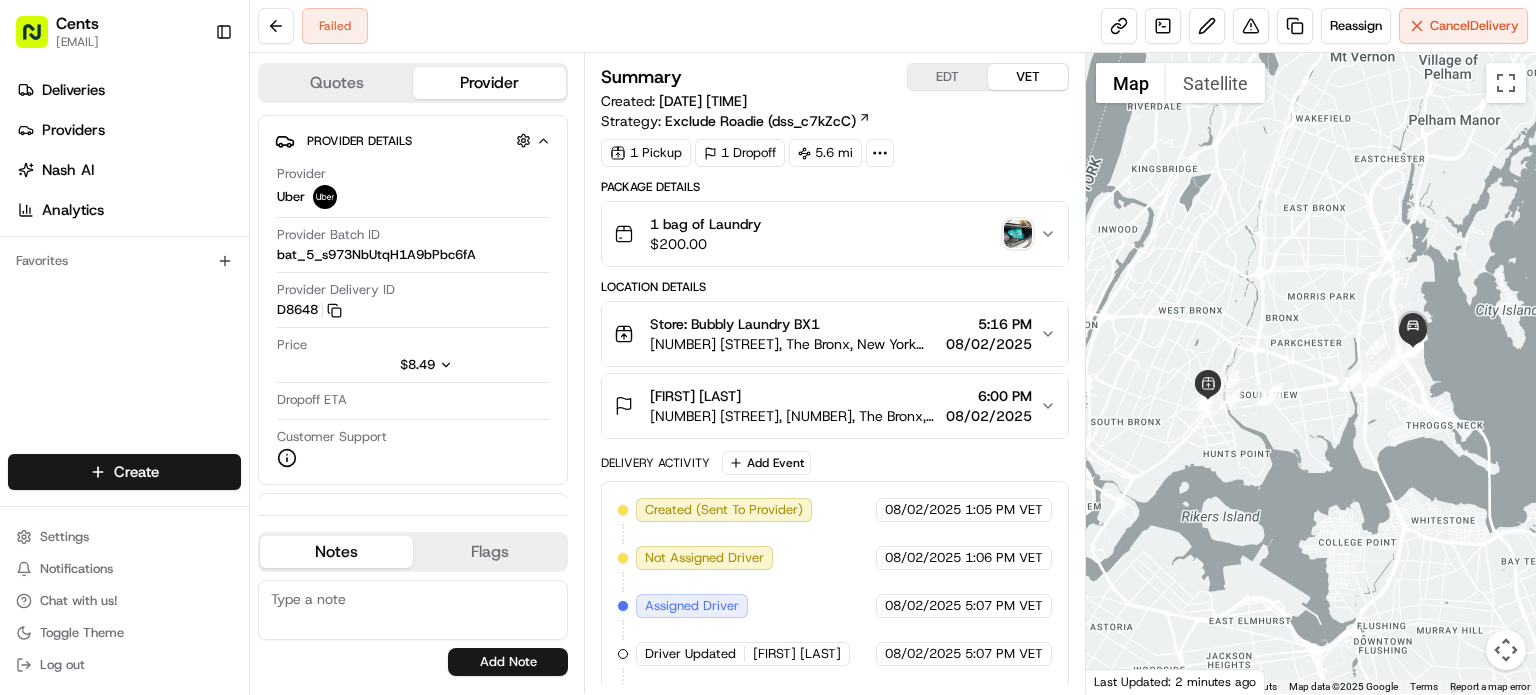 click at bounding box center (1018, 234) 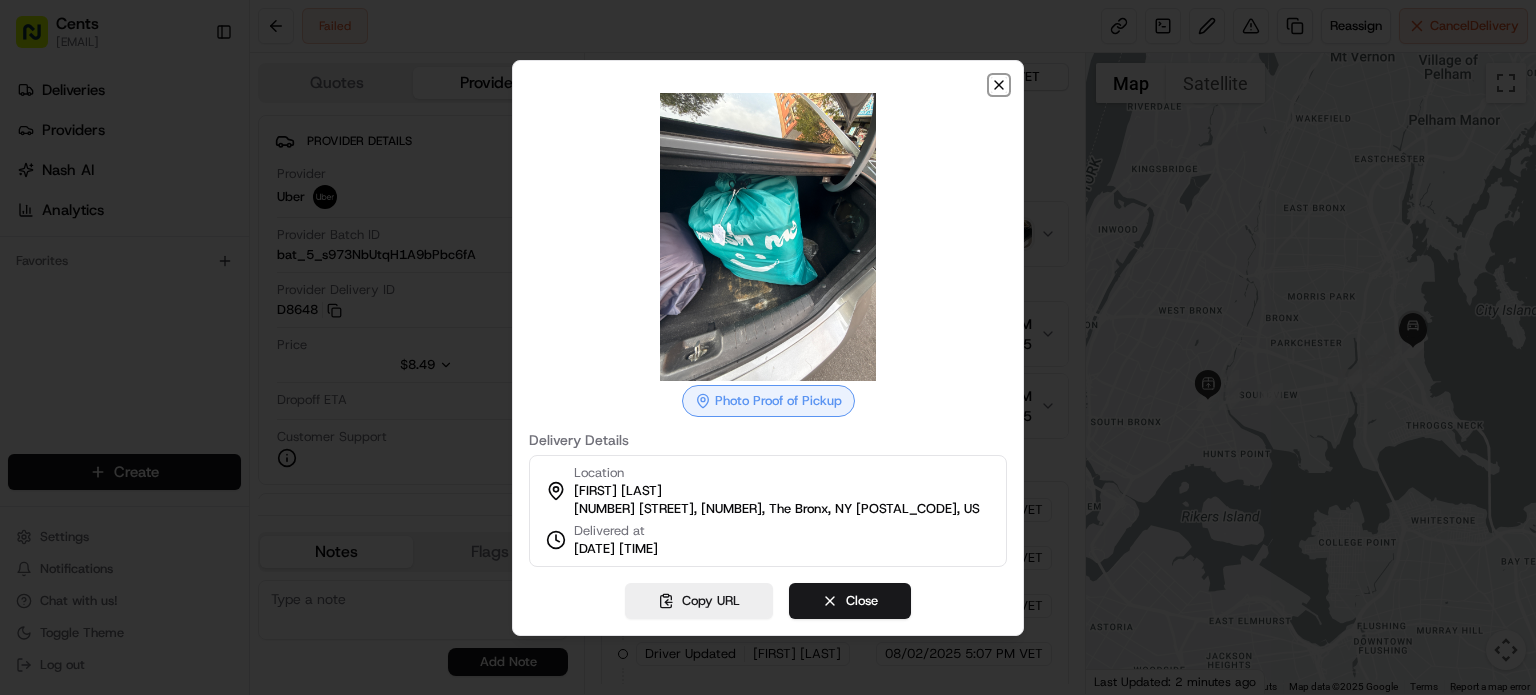 click 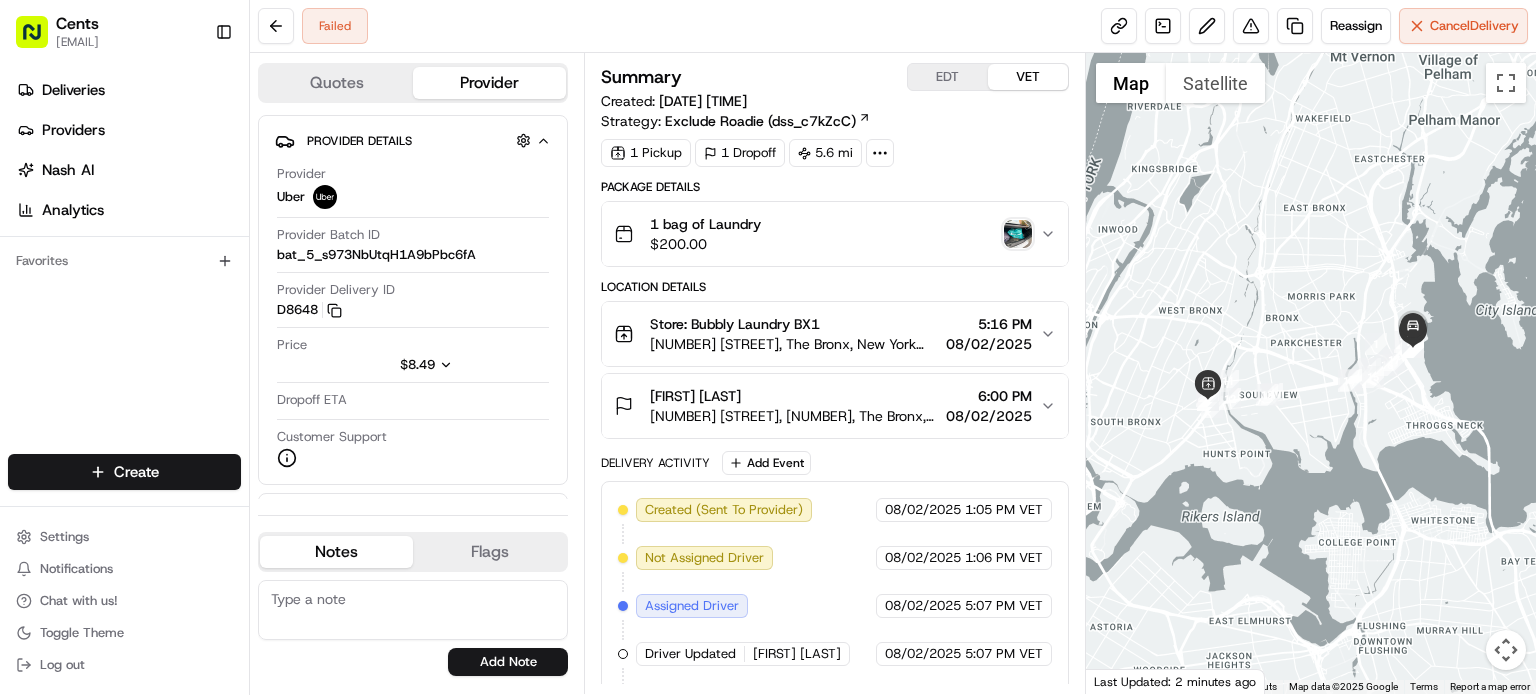 scroll, scrollTop: 280, scrollLeft: 0, axis: vertical 